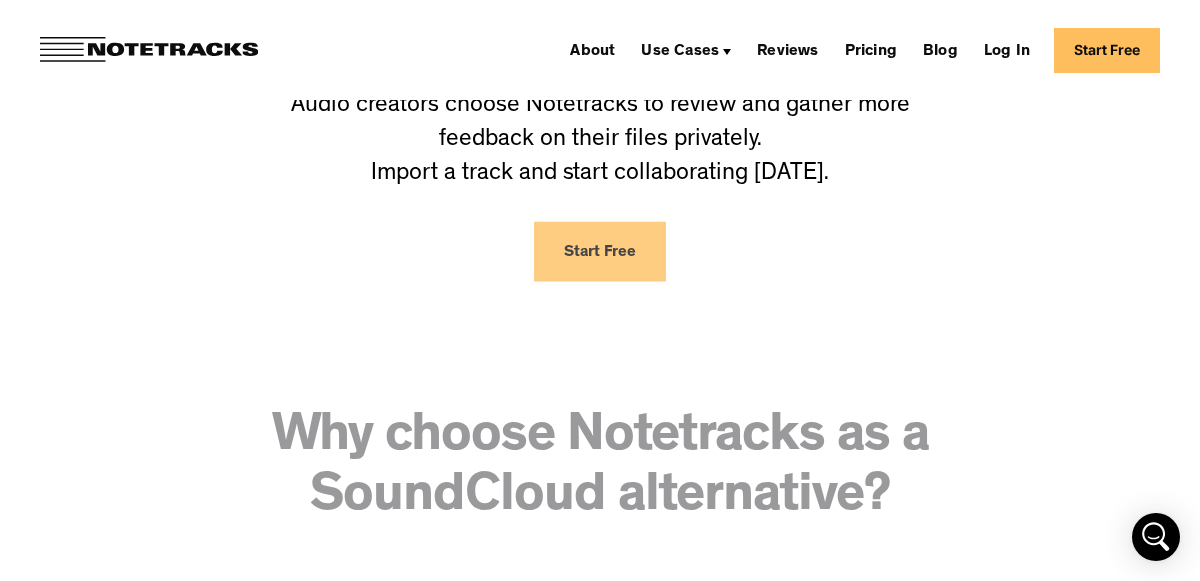 scroll, scrollTop: 403, scrollLeft: 0, axis: vertical 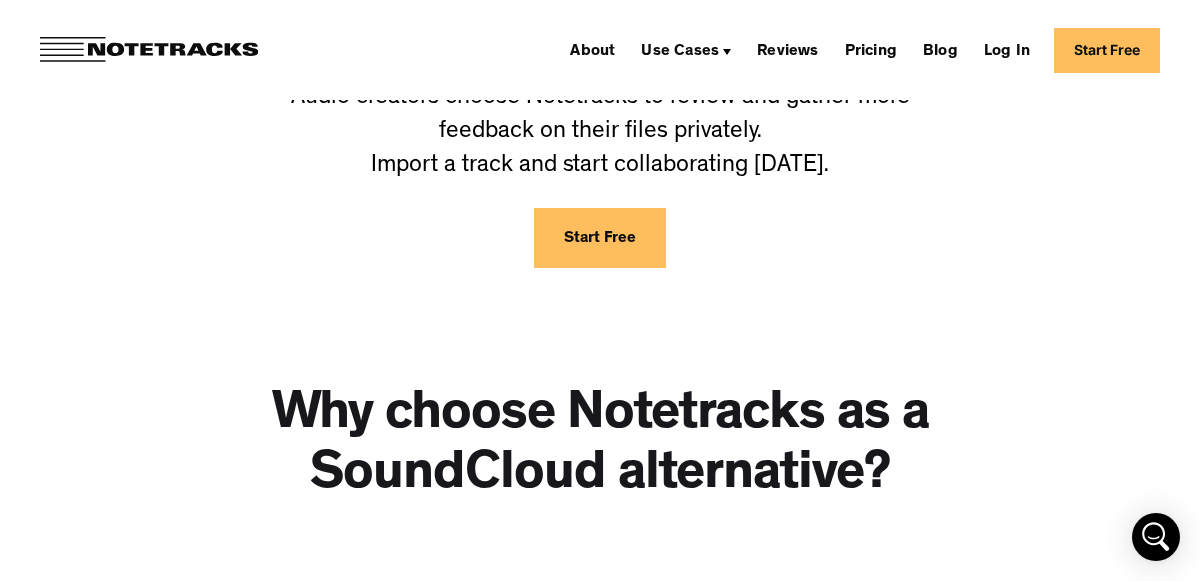 click on "Start Free" at bounding box center (600, 238) 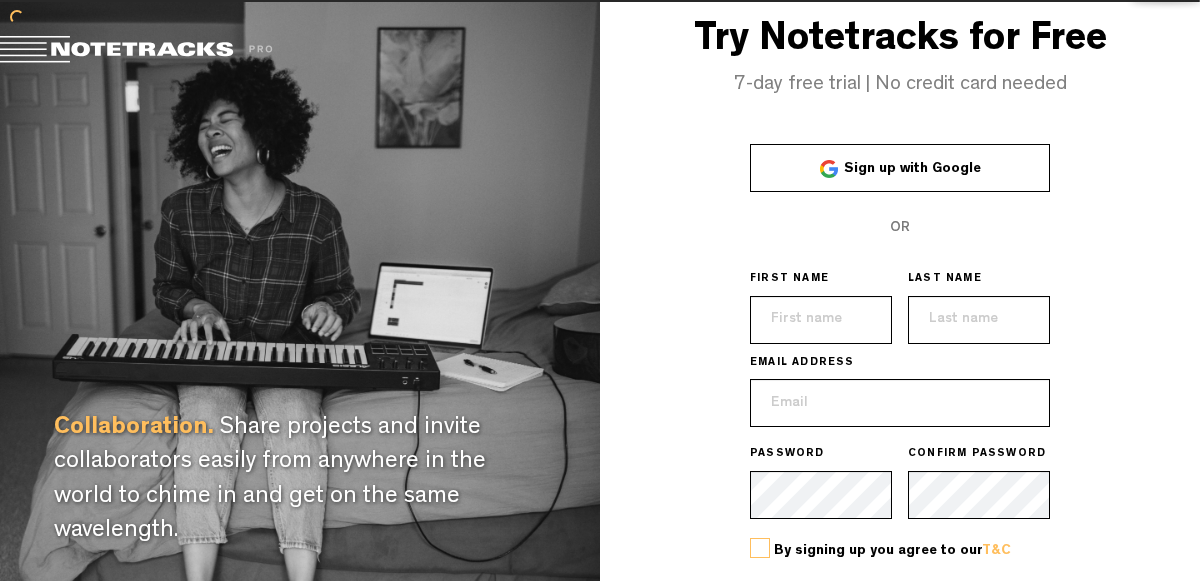 scroll, scrollTop: 0, scrollLeft: 0, axis: both 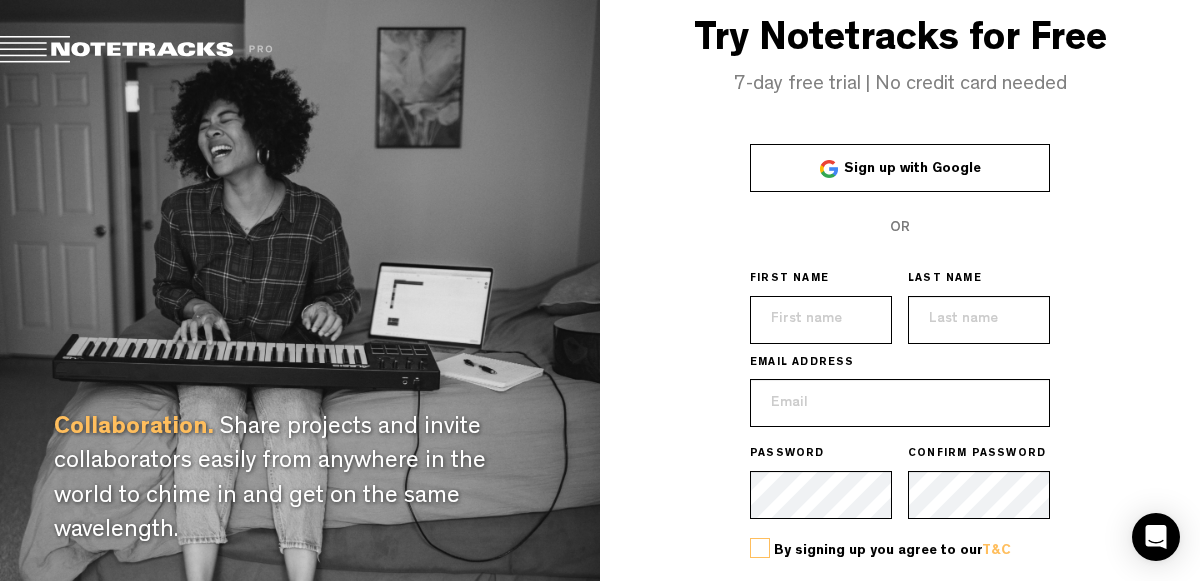 click at bounding box center [821, 320] 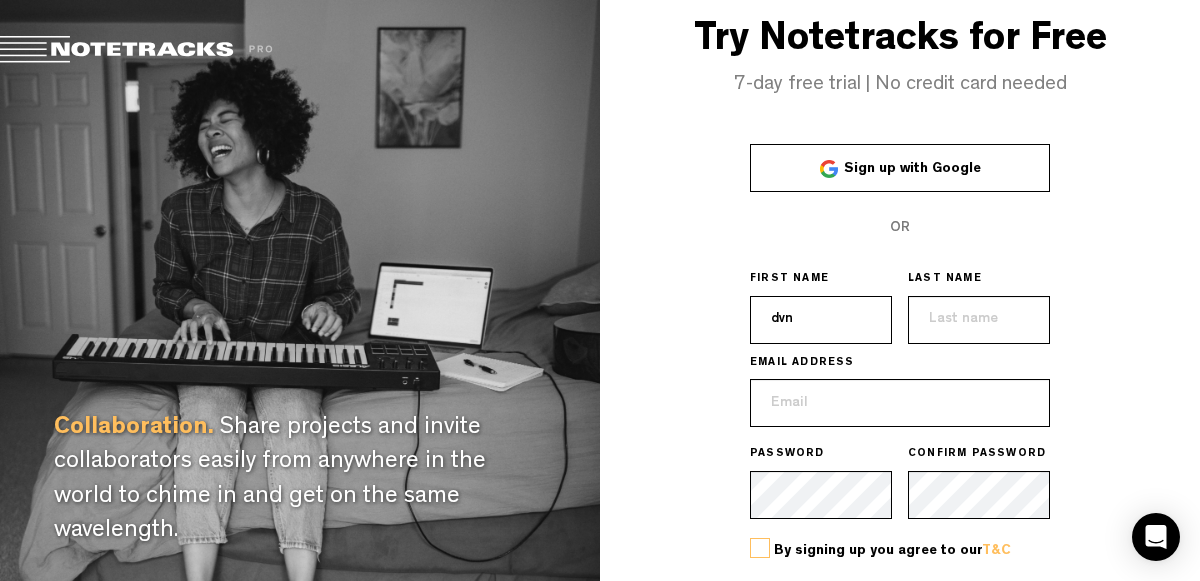 type on "dvn" 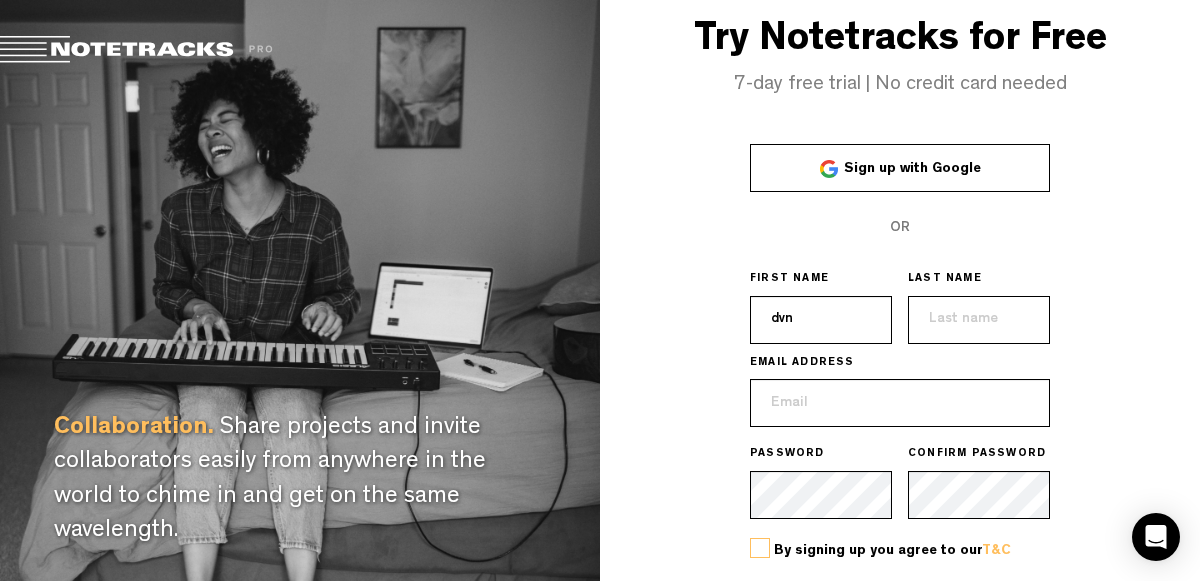 click at bounding box center [979, 320] 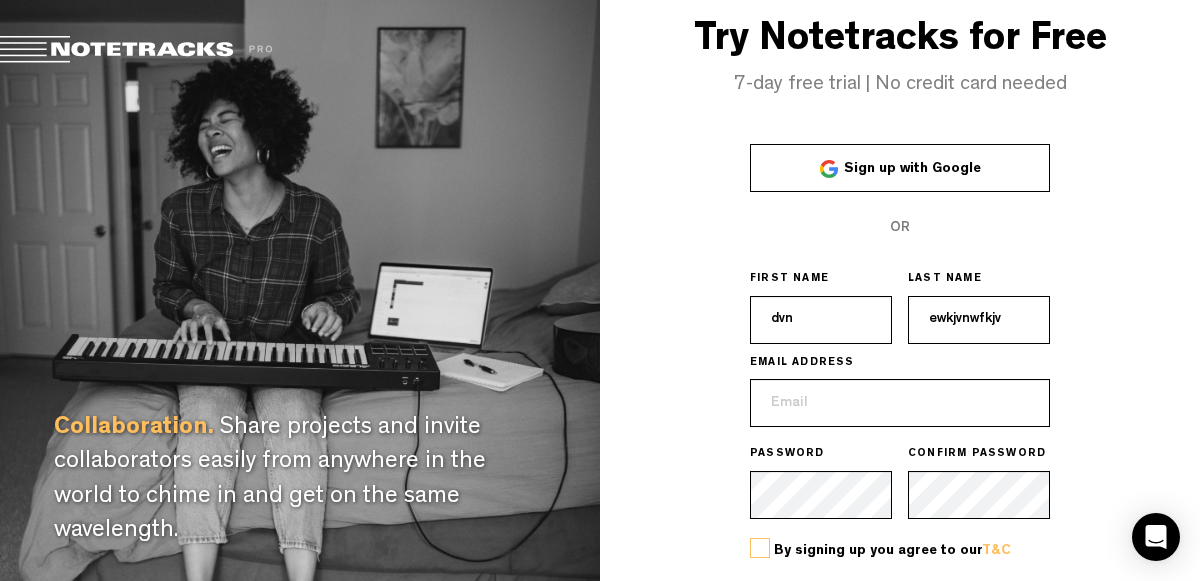 type on "ewkjvnwfkjv" 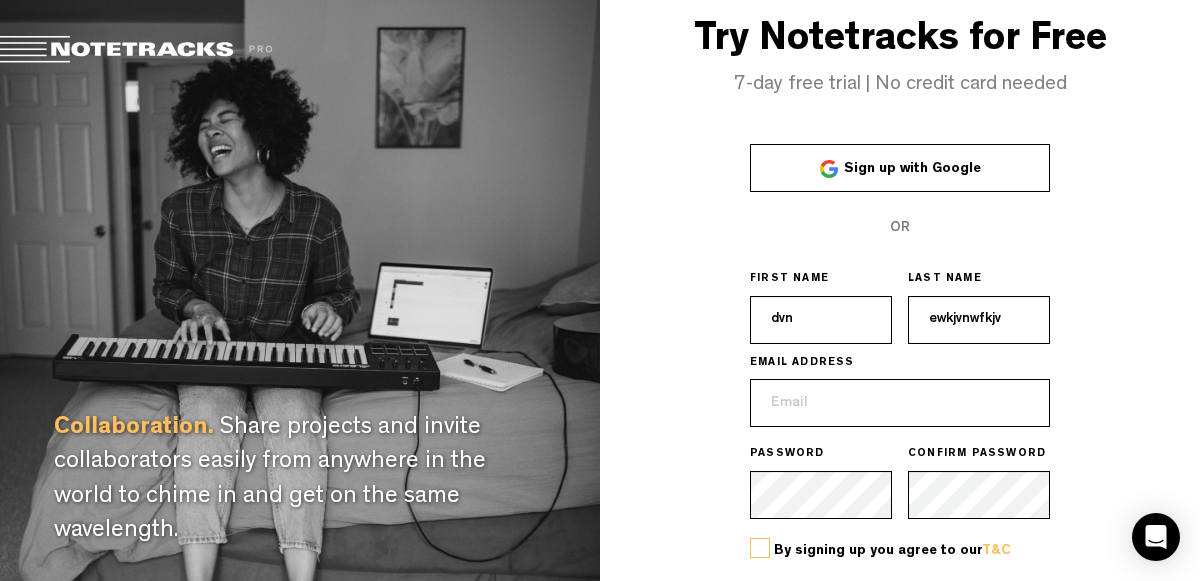 click at bounding box center [900, 403] 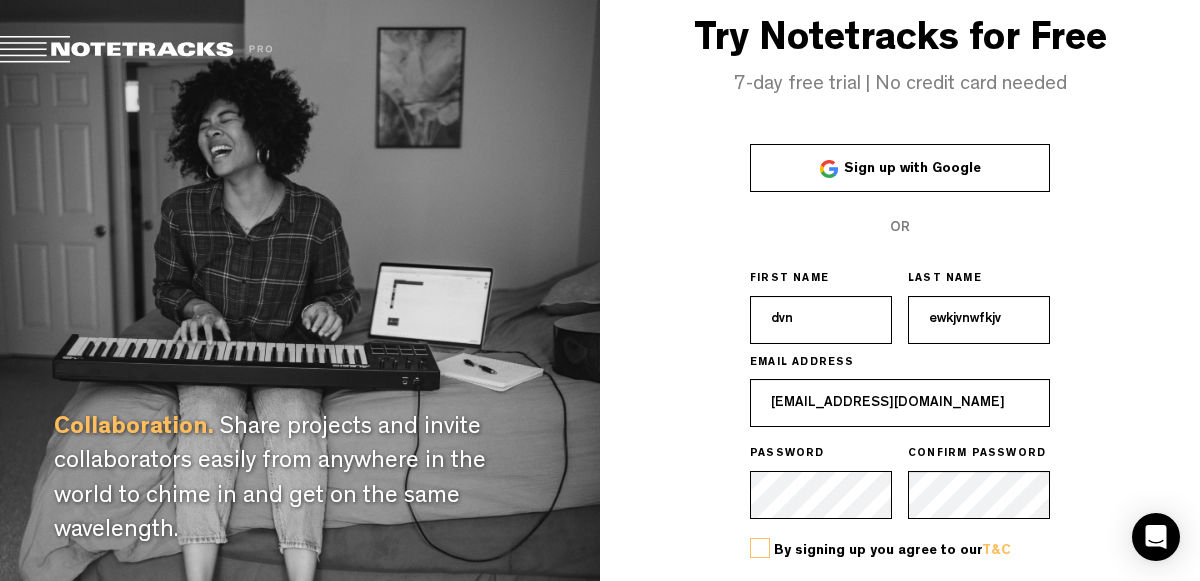 click on "Create account" at bounding box center [900, 607] 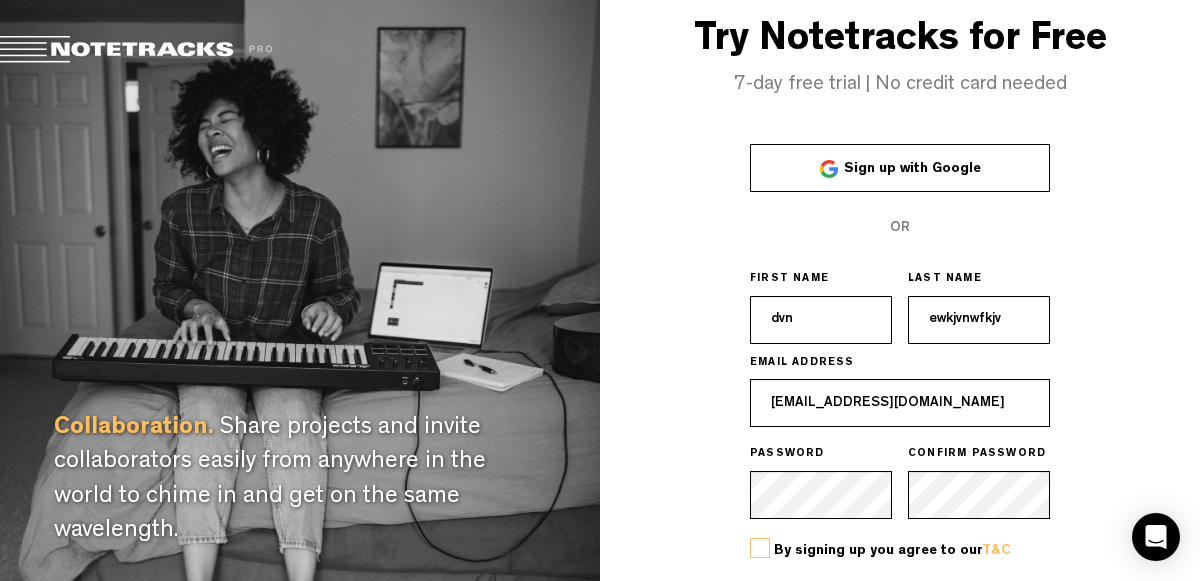 click at bounding box center (760, 548) 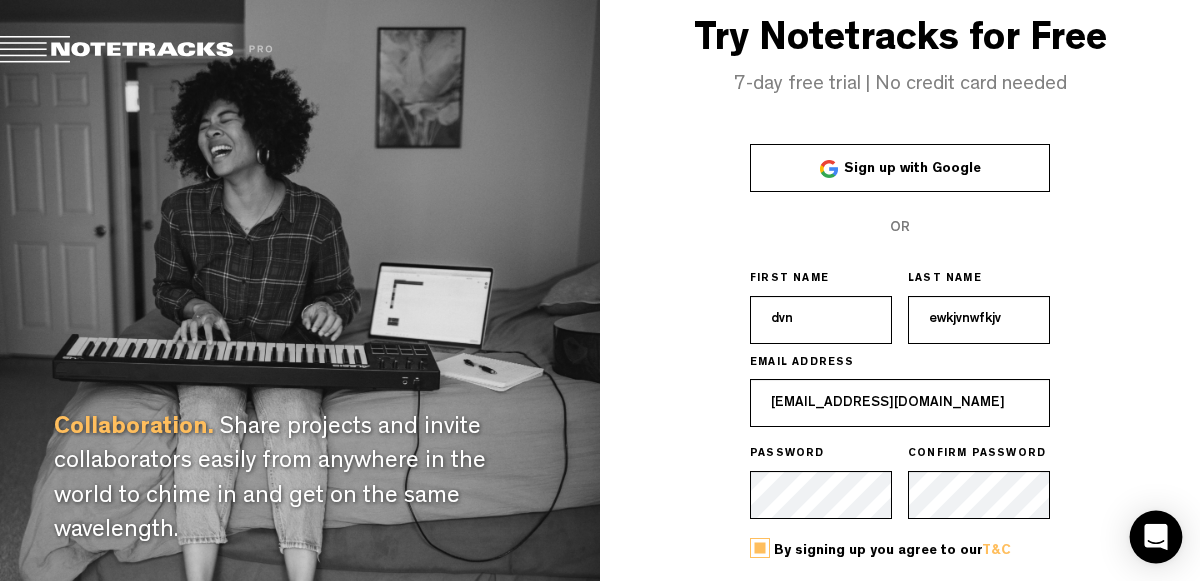 click 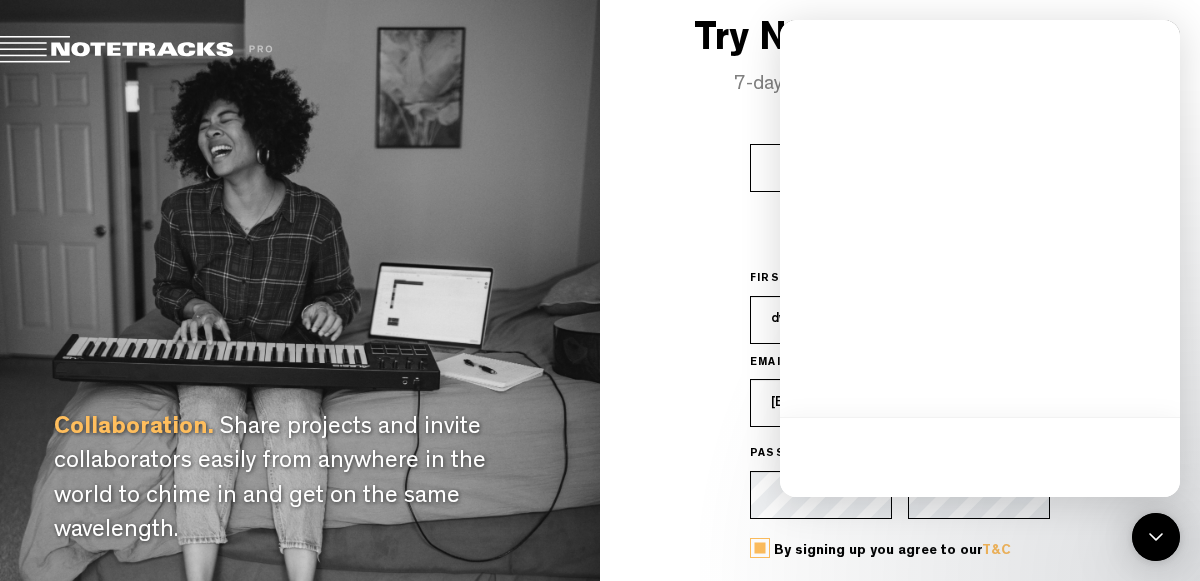 scroll, scrollTop: 0, scrollLeft: 0, axis: both 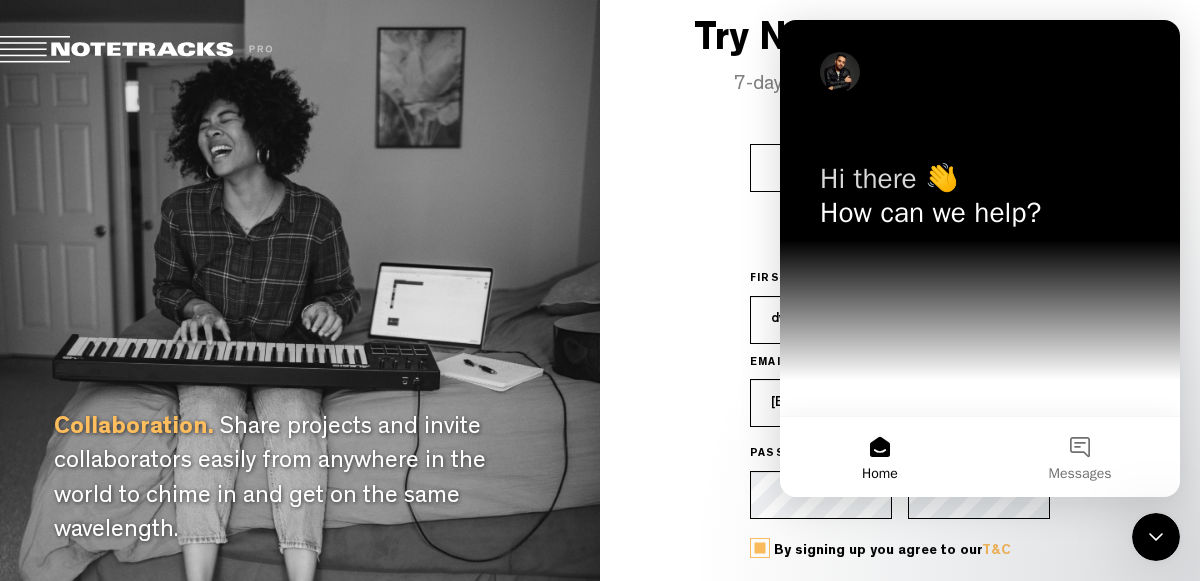 click on "Try Notetracks for Free
7-day free trial | No credit card needed
Sign up with Google
OR
FIRST NAME
dvn
LAST NAME
ewkjvnwfkjv
EMAIL ADDRESS
ol-22jambev@olchfa.org.uk
PASSWORD
CONFIRM PASSWORD
By signing up you agree to our  T&C
Create account
Already have an account?  Log in" at bounding box center [900, 355] 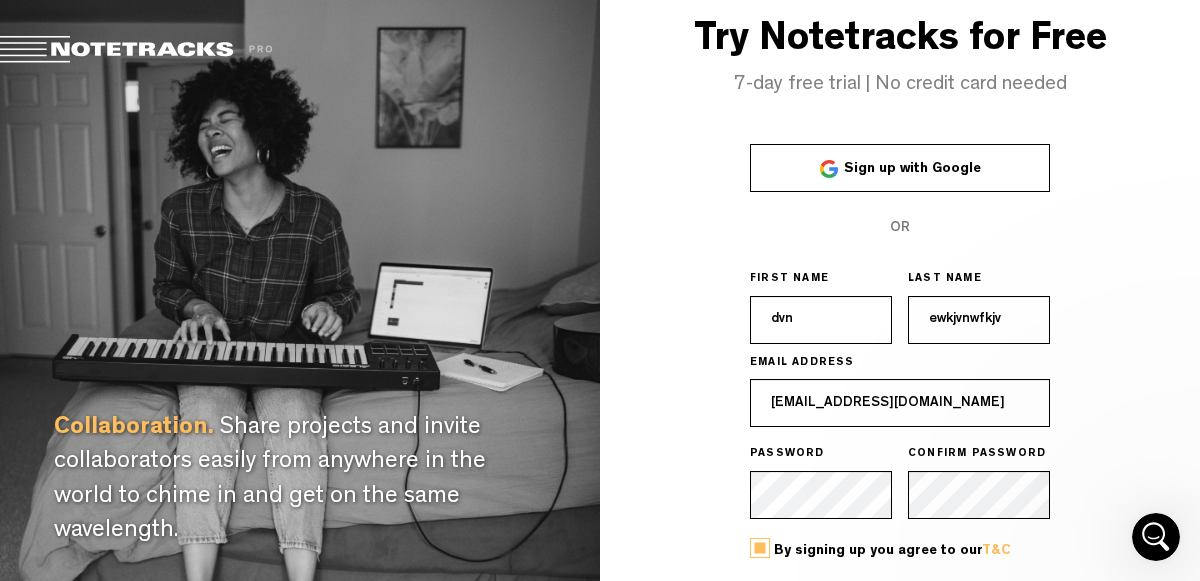 scroll, scrollTop: 0, scrollLeft: 0, axis: both 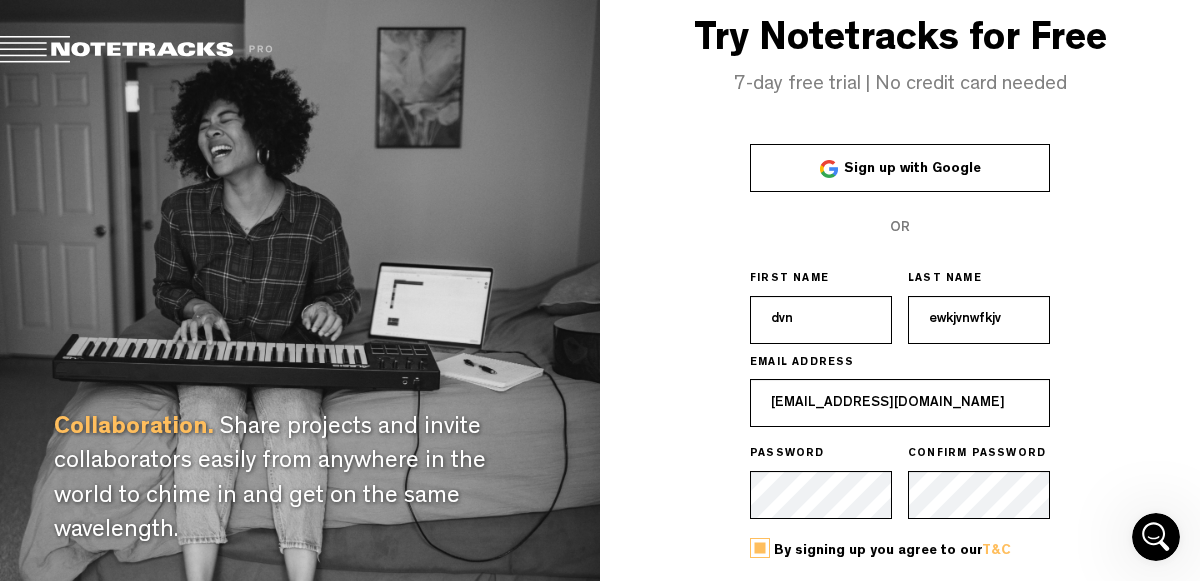 click on "Sign up with Google" at bounding box center (900, 168) 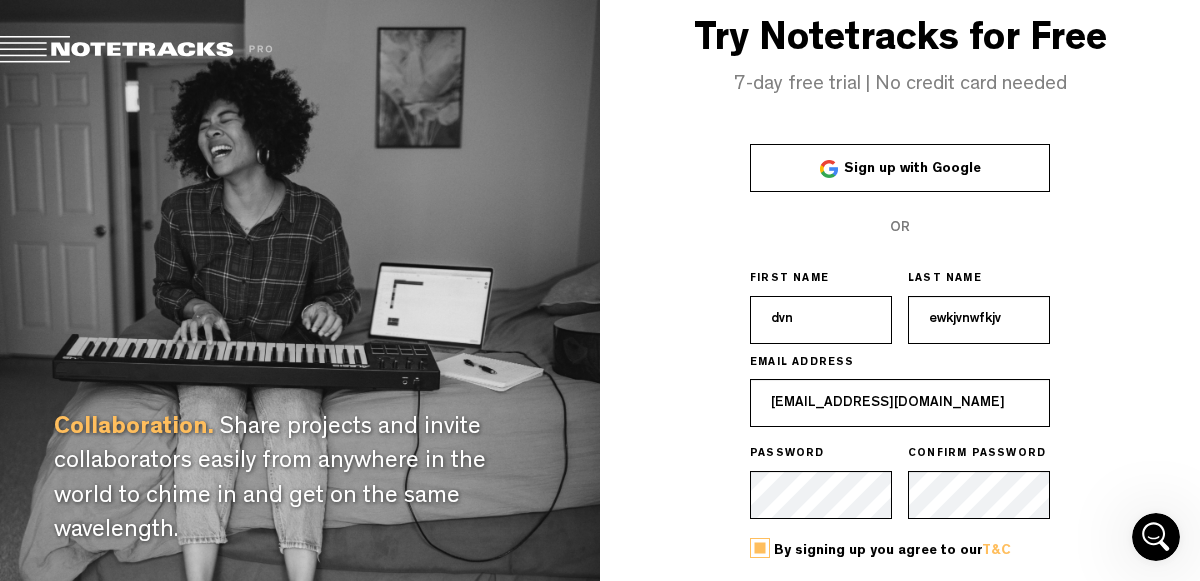 click on "dvn" at bounding box center (821, 320) 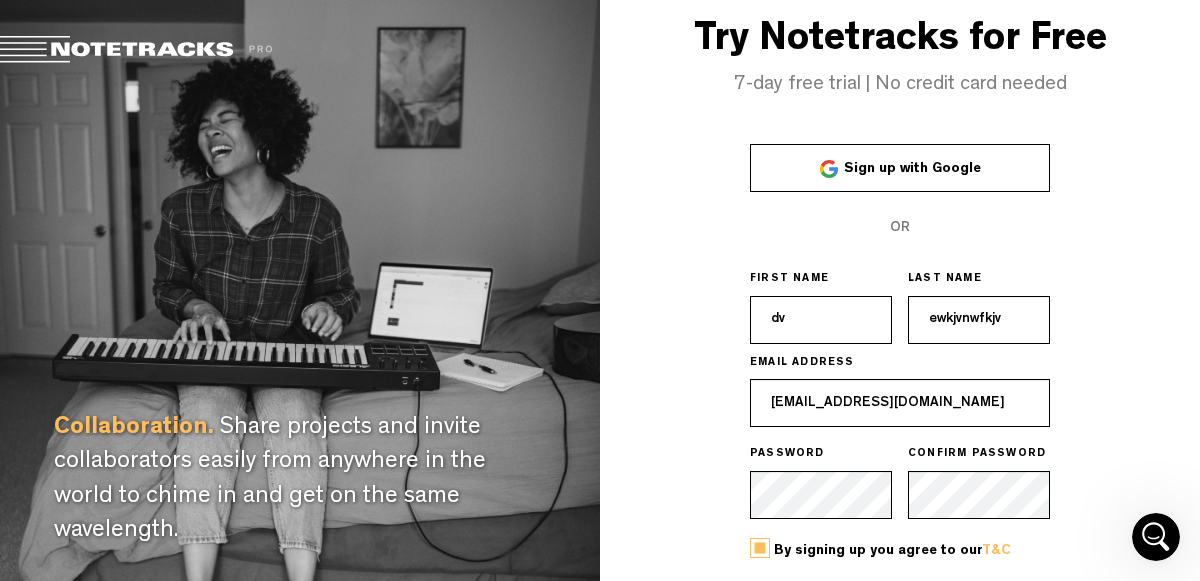 type on "d" 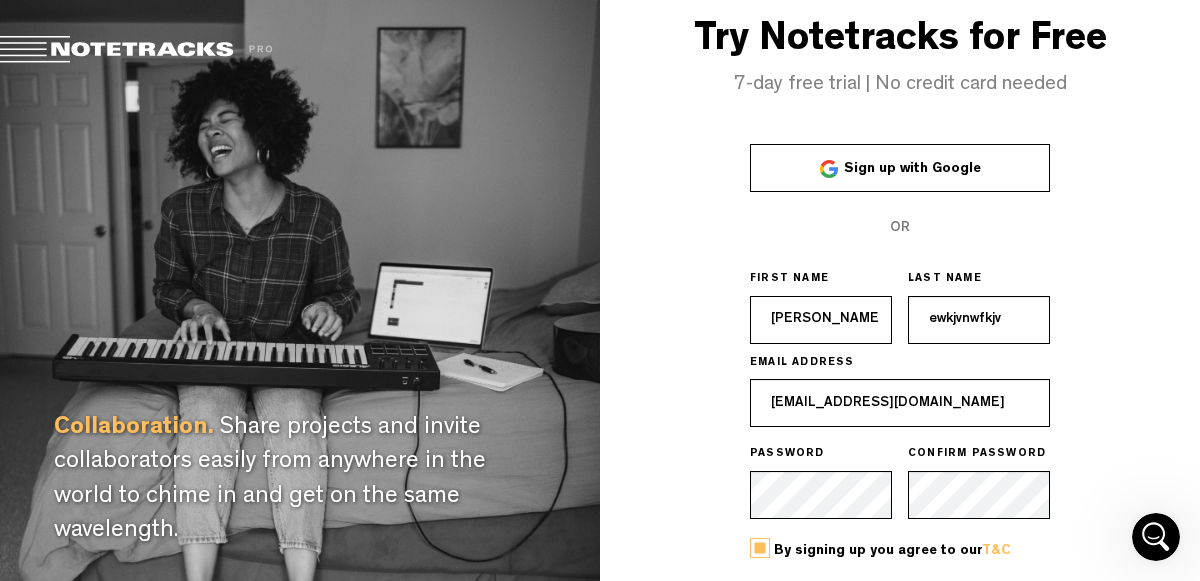 type on "James" 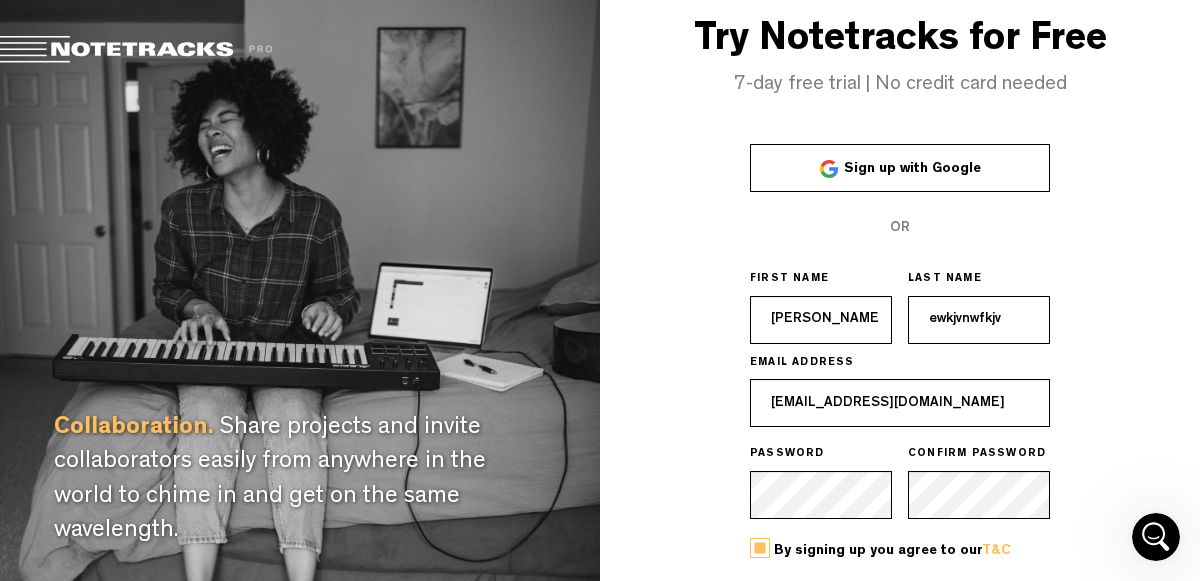 click on "ewkjvnwfkjv" at bounding box center (979, 320) 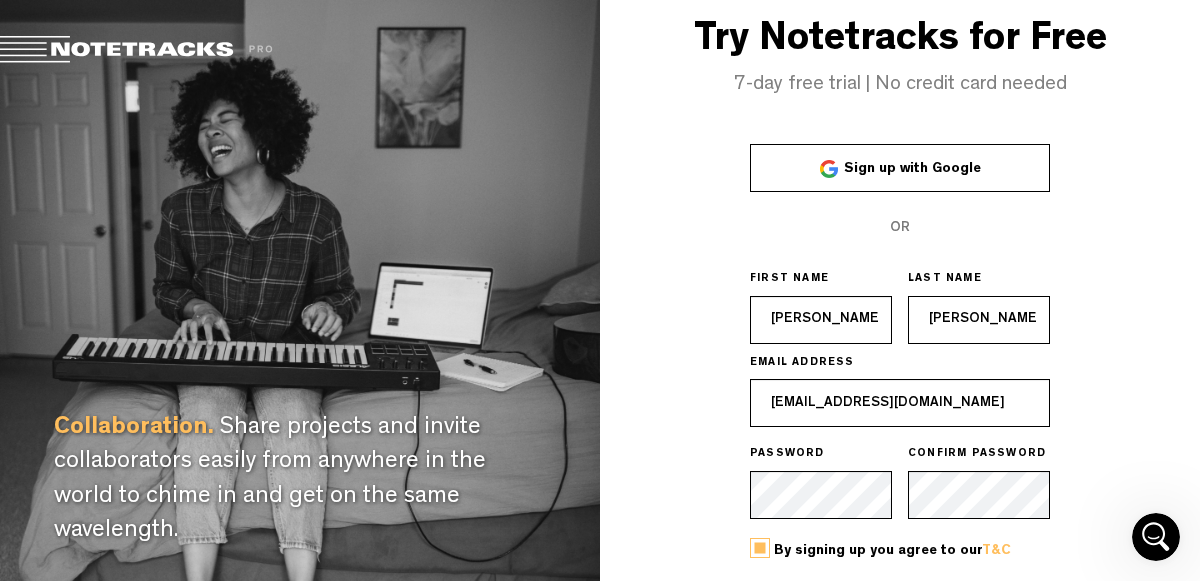 type on "Bevan" 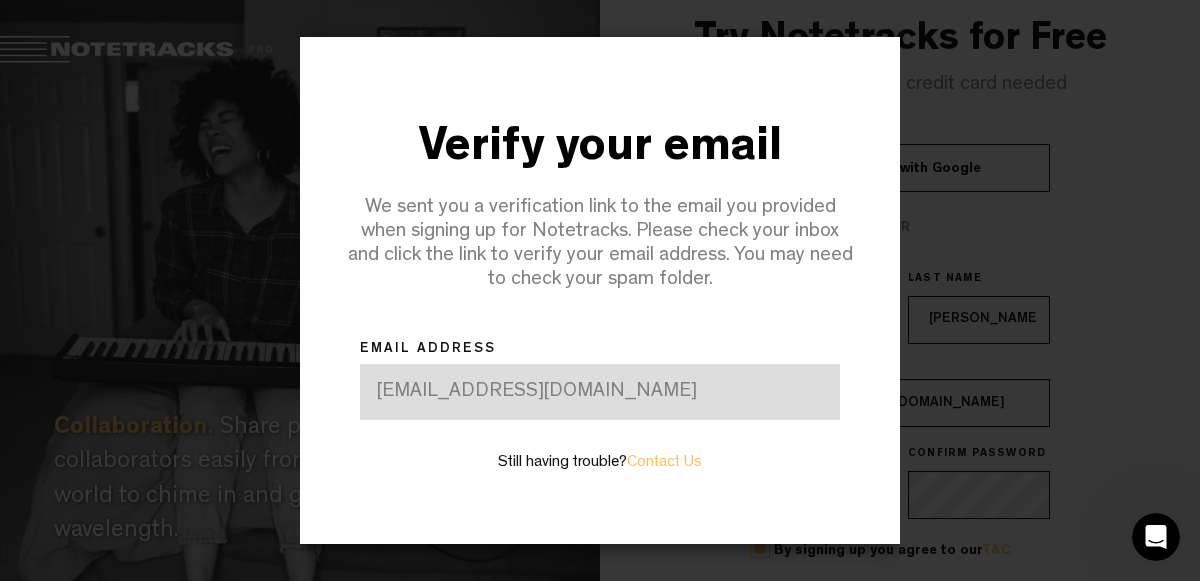 click on "ol-22jambev@olchfa.org.uk" at bounding box center (600, 392) 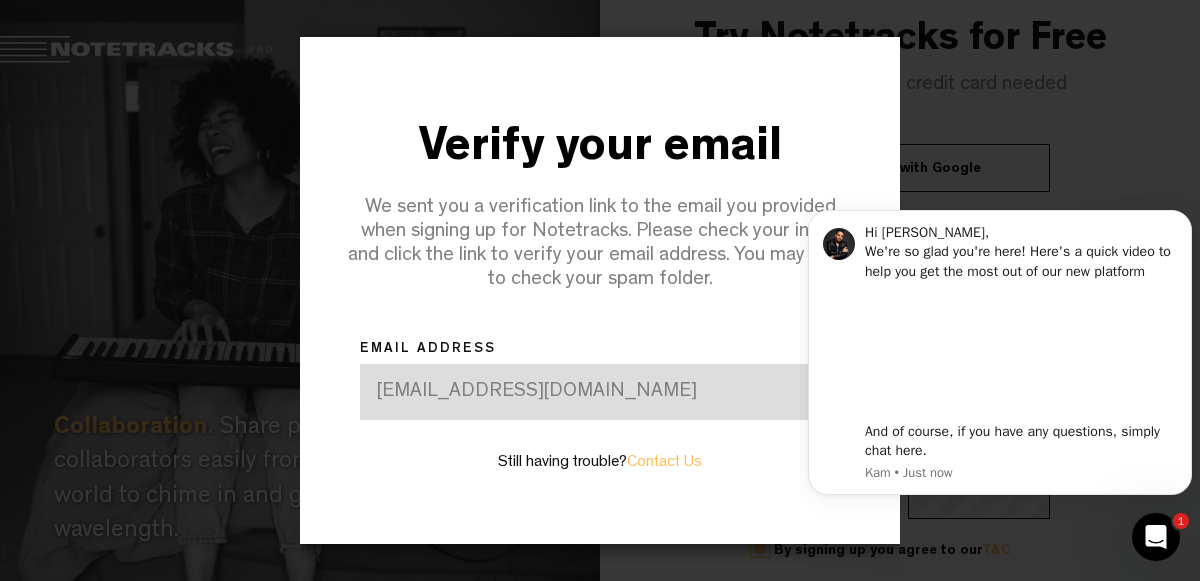 scroll, scrollTop: 0, scrollLeft: 0, axis: both 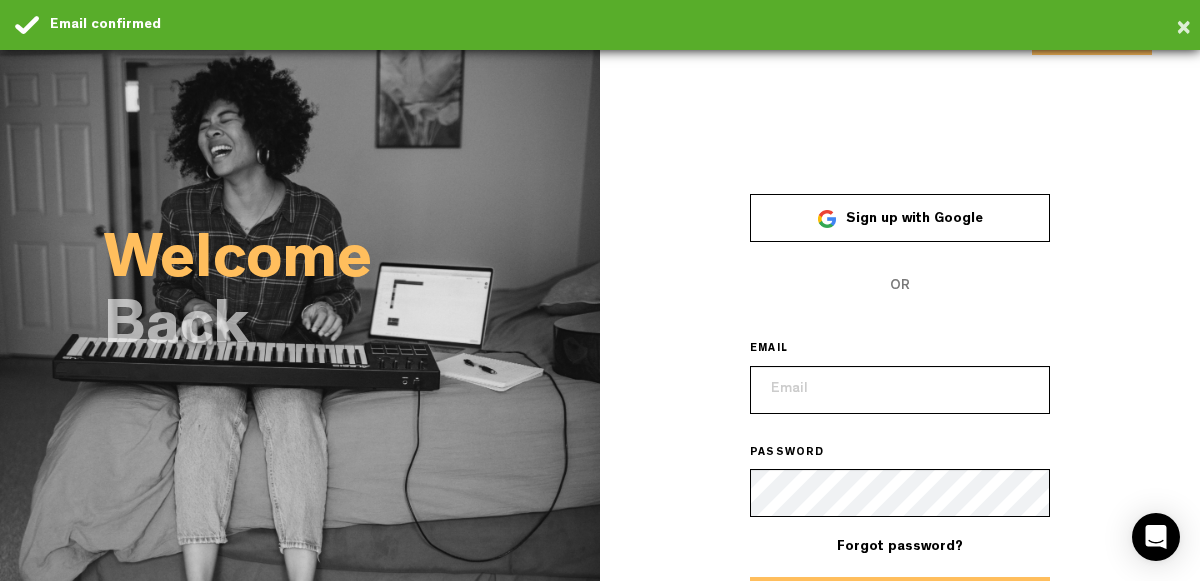 click on "Email confirmed" at bounding box center (617, 25) 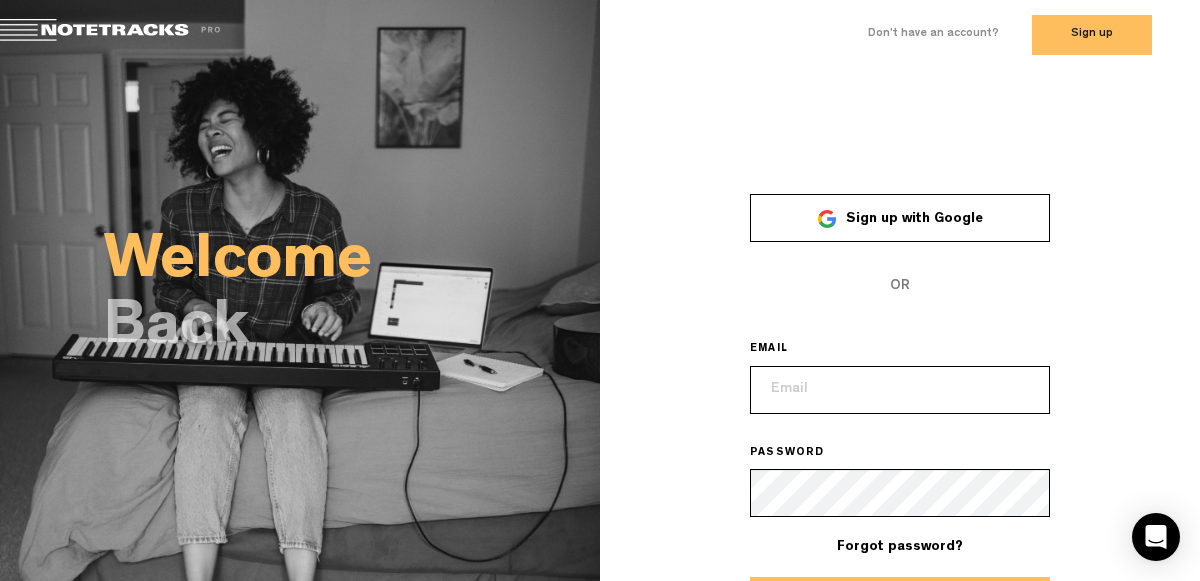 click at bounding box center [900, 390] 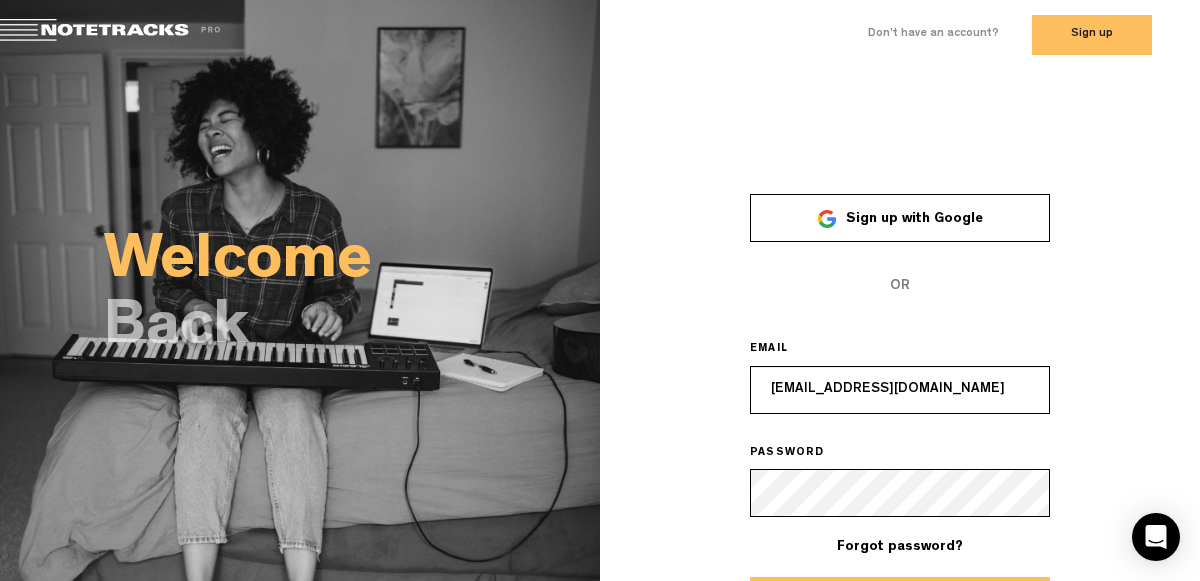 click on "Log In" at bounding box center [900, 601] 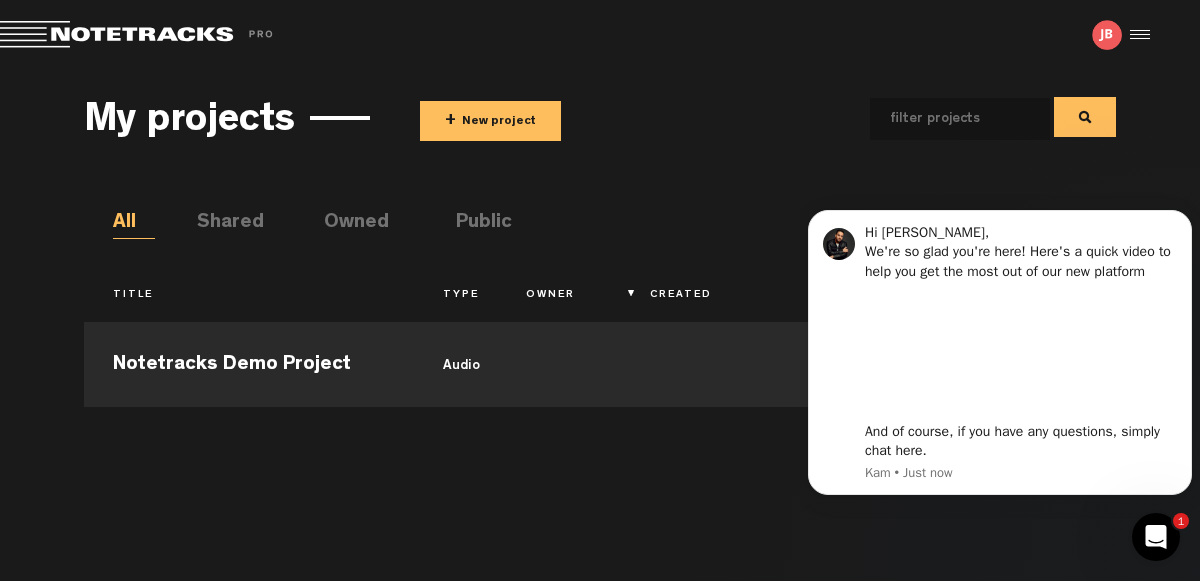 scroll, scrollTop: 0, scrollLeft: 0, axis: both 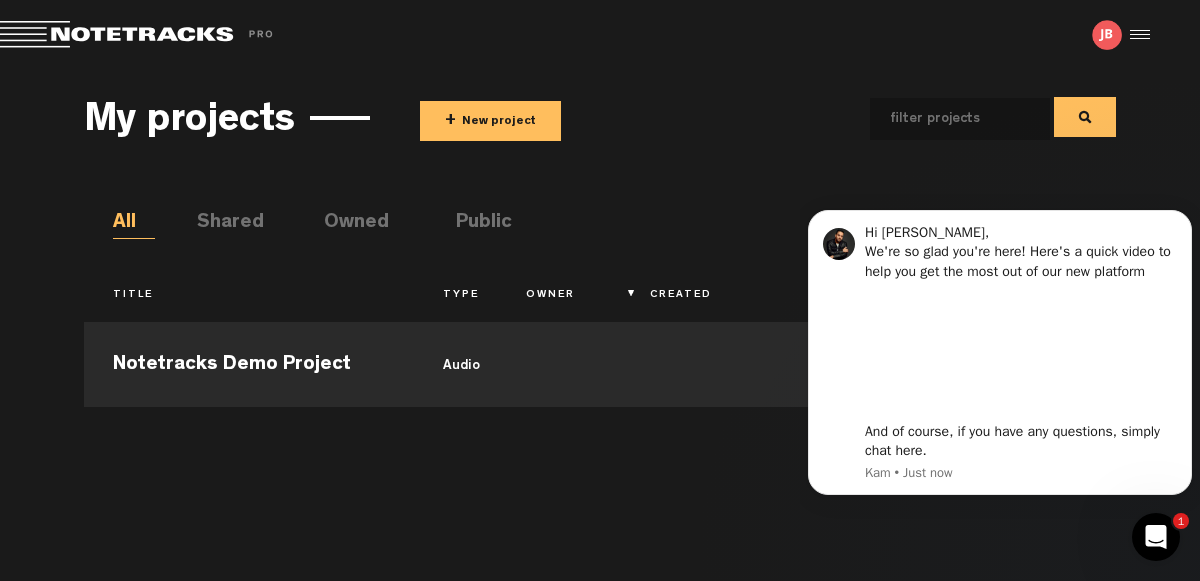 click at bounding box center [944, 119] 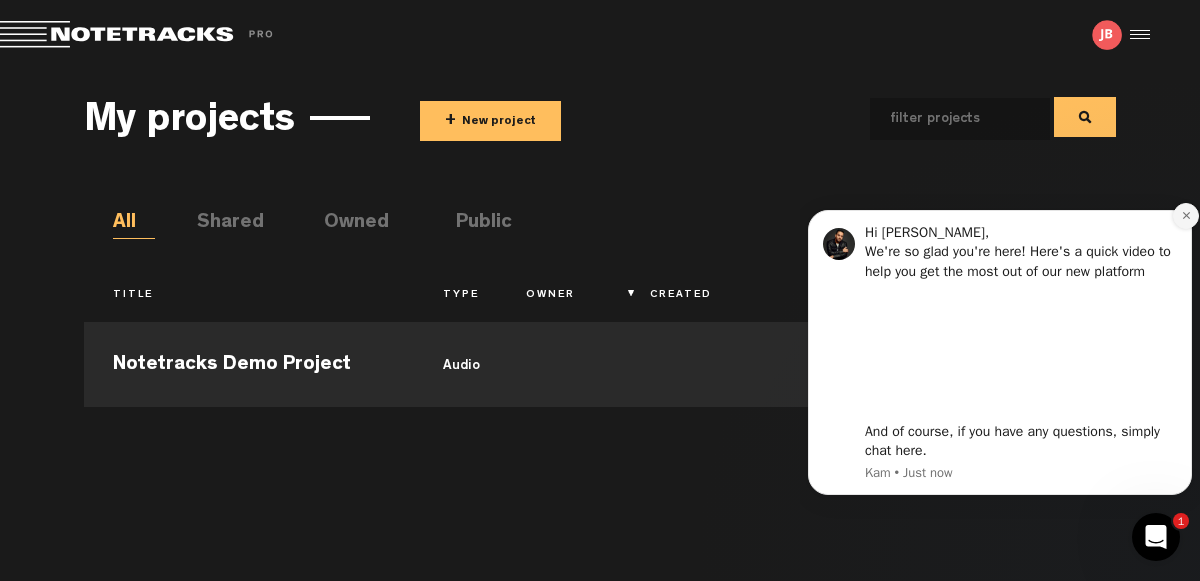 click 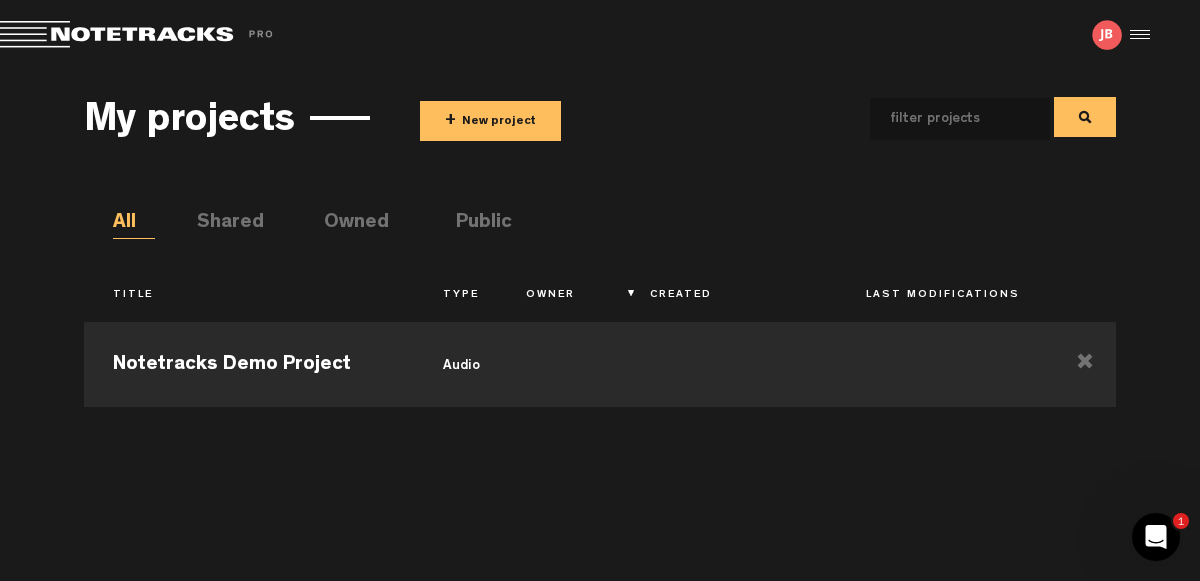click at bounding box center (944, 119) 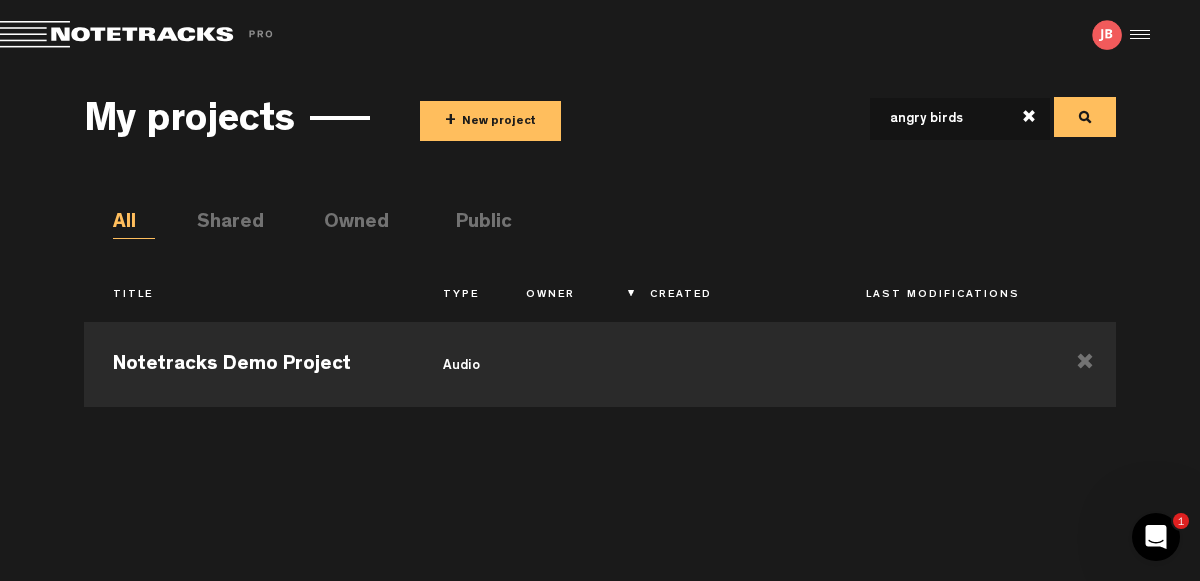 type on "angry birds" 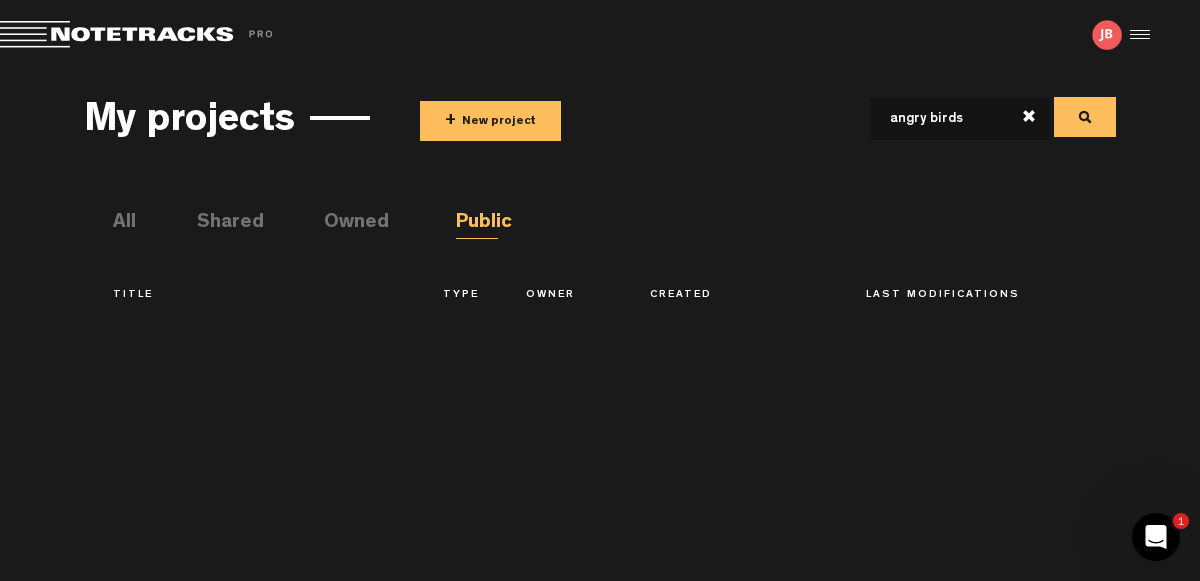 click at bounding box center [140, 35] 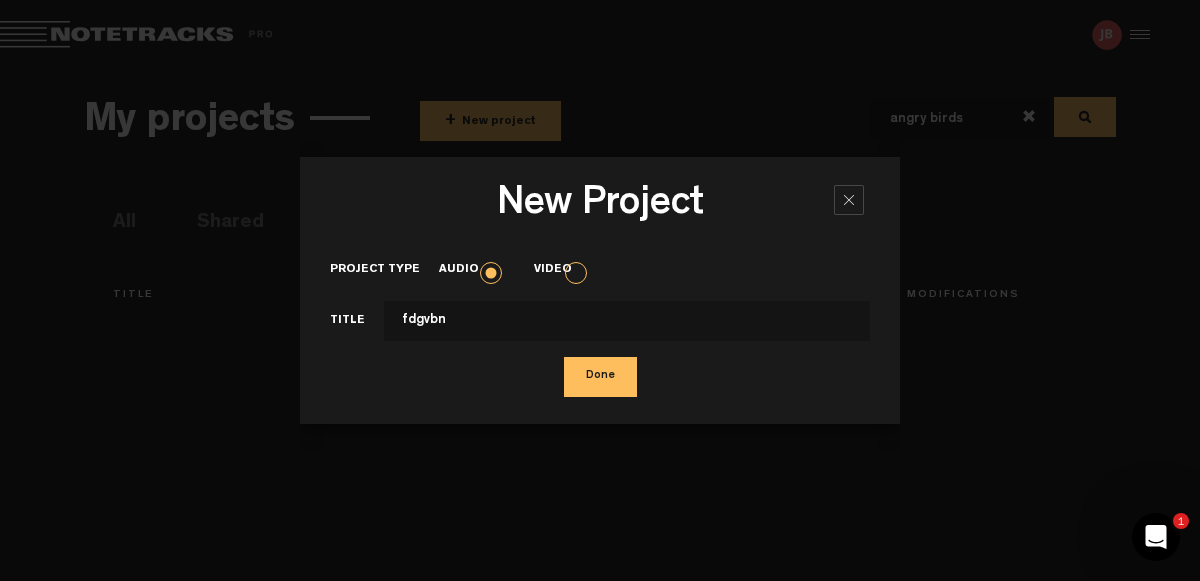 type on "fdgvbn" 